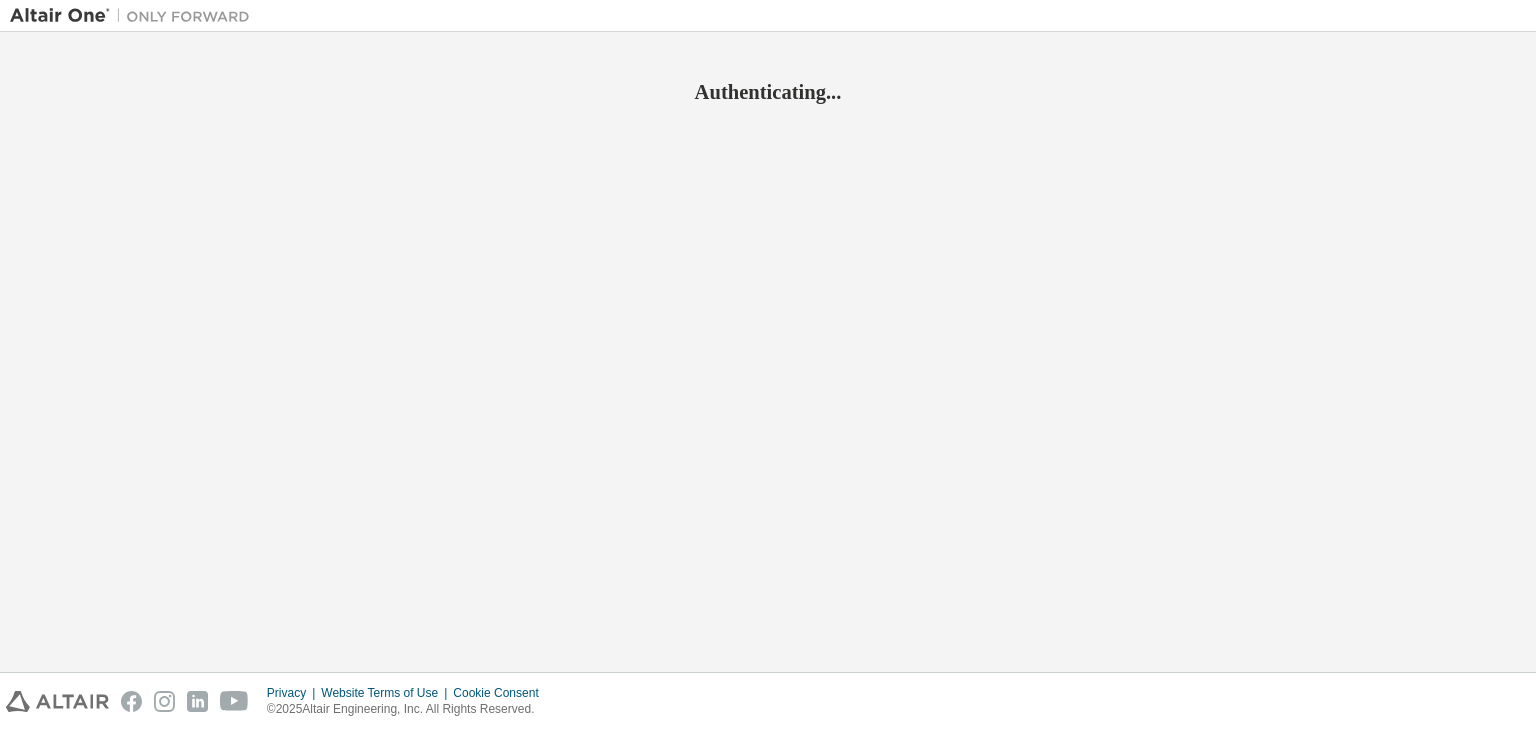 scroll, scrollTop: 0, scrollLeft: 0, axis: both 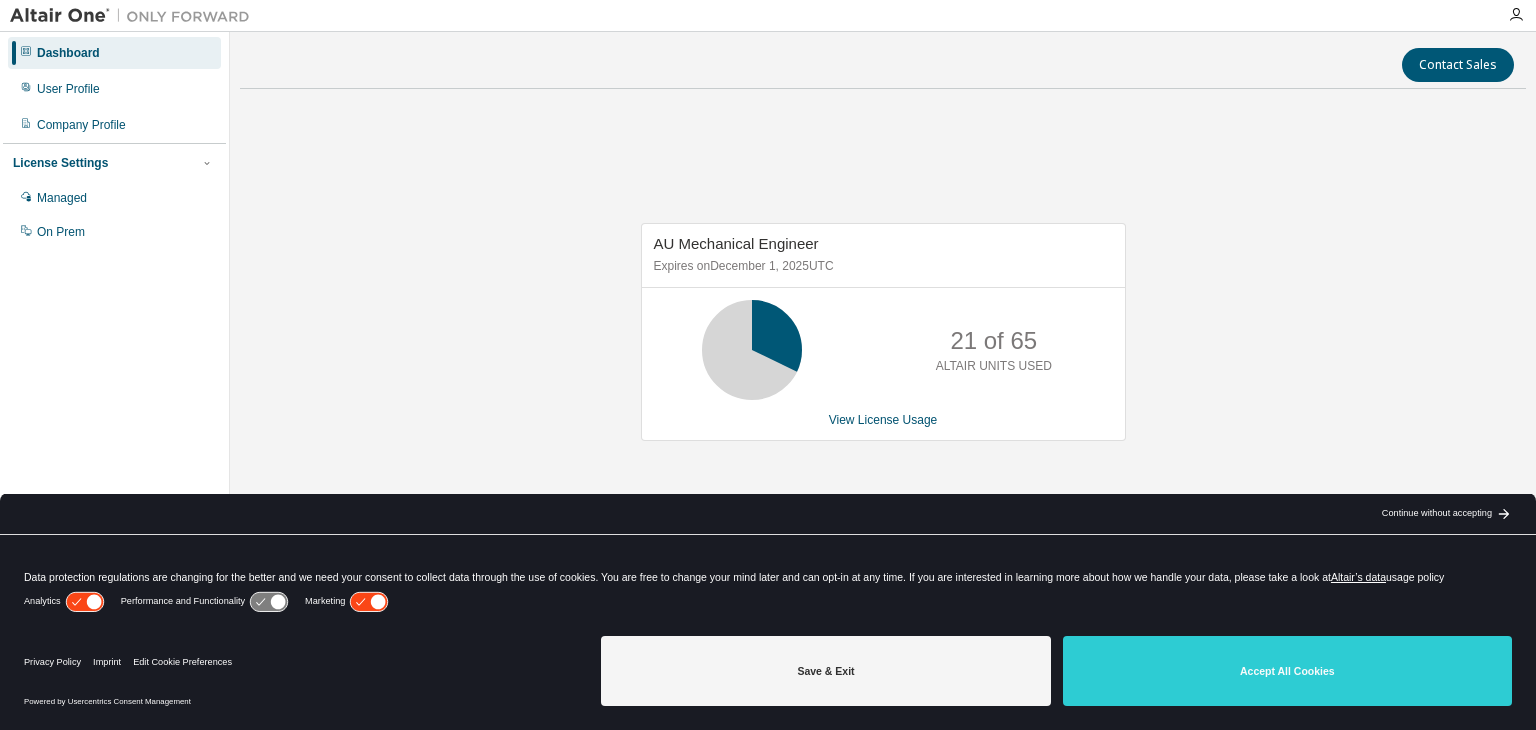 click on "AU Mechanical Engineer Expires on  December 1, 2025  UTC  21 of 65 ALTAIR UNITS USED View License Usage" at bounding box center [883, 342] 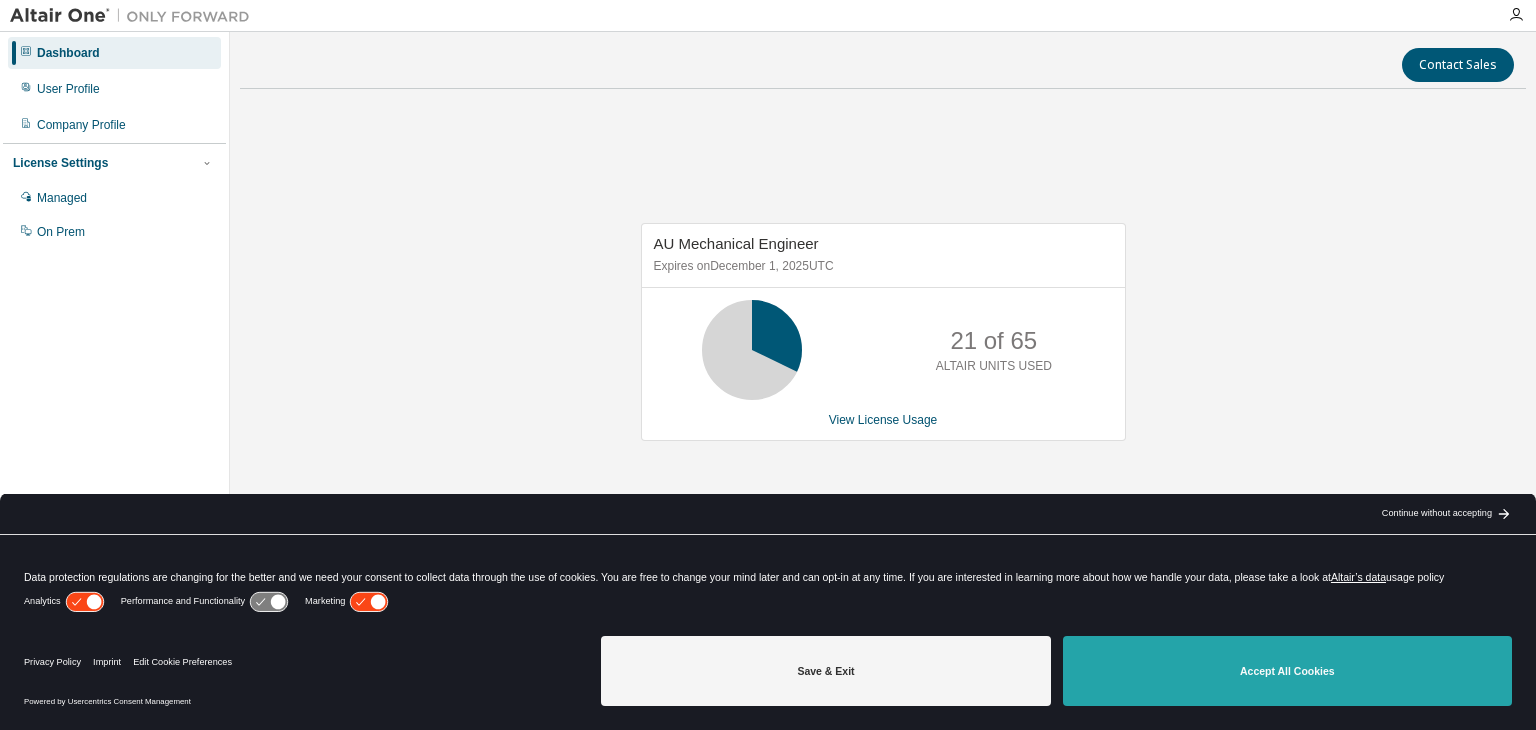 click on "Accept All Cookies" at bounding box center (1287, 671) 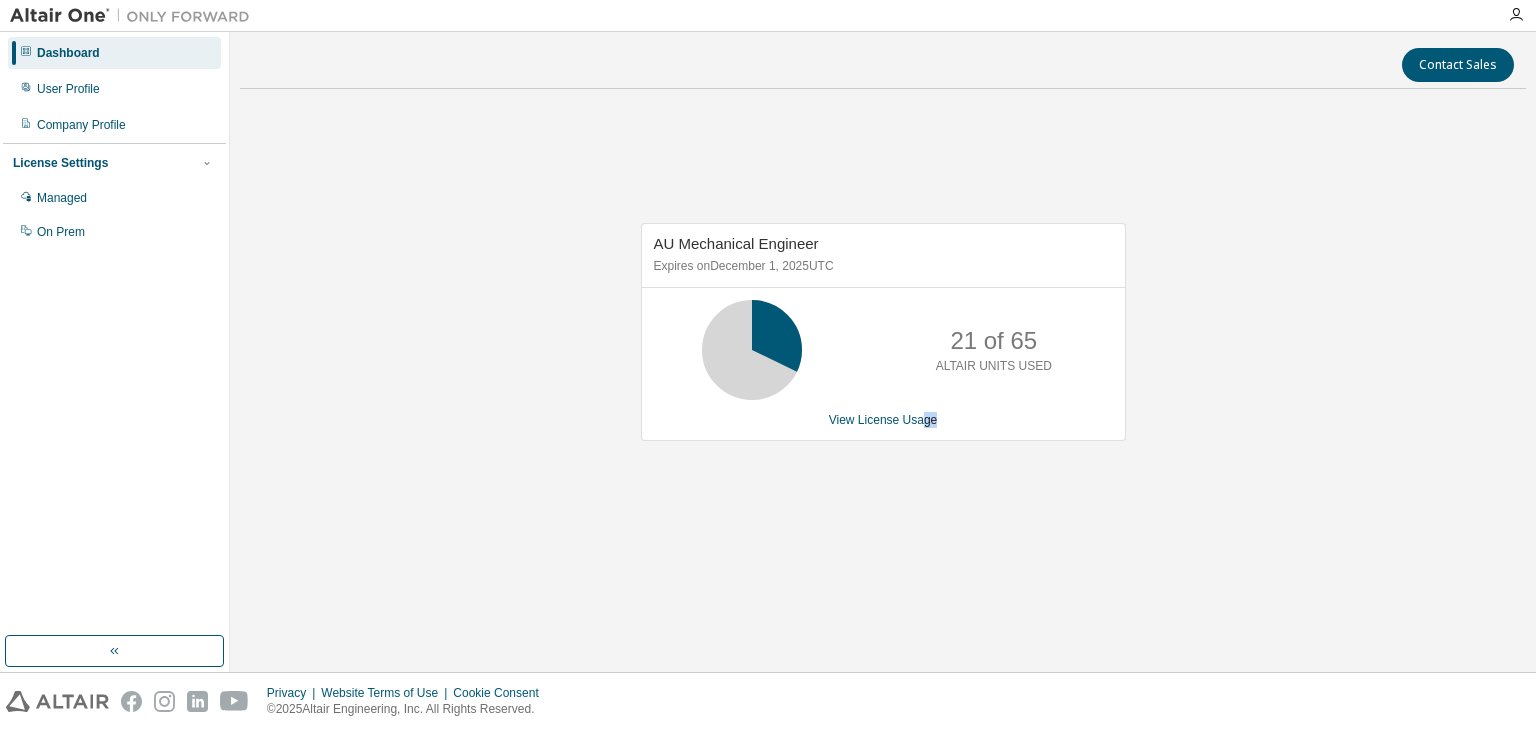 click on "Contact Sales AU Mechanical Engineer Expires on  December 1, 2025  UTC  21 of 65 ALTAIR UNITS USED View License Usage" at bounding box center [883, 352] 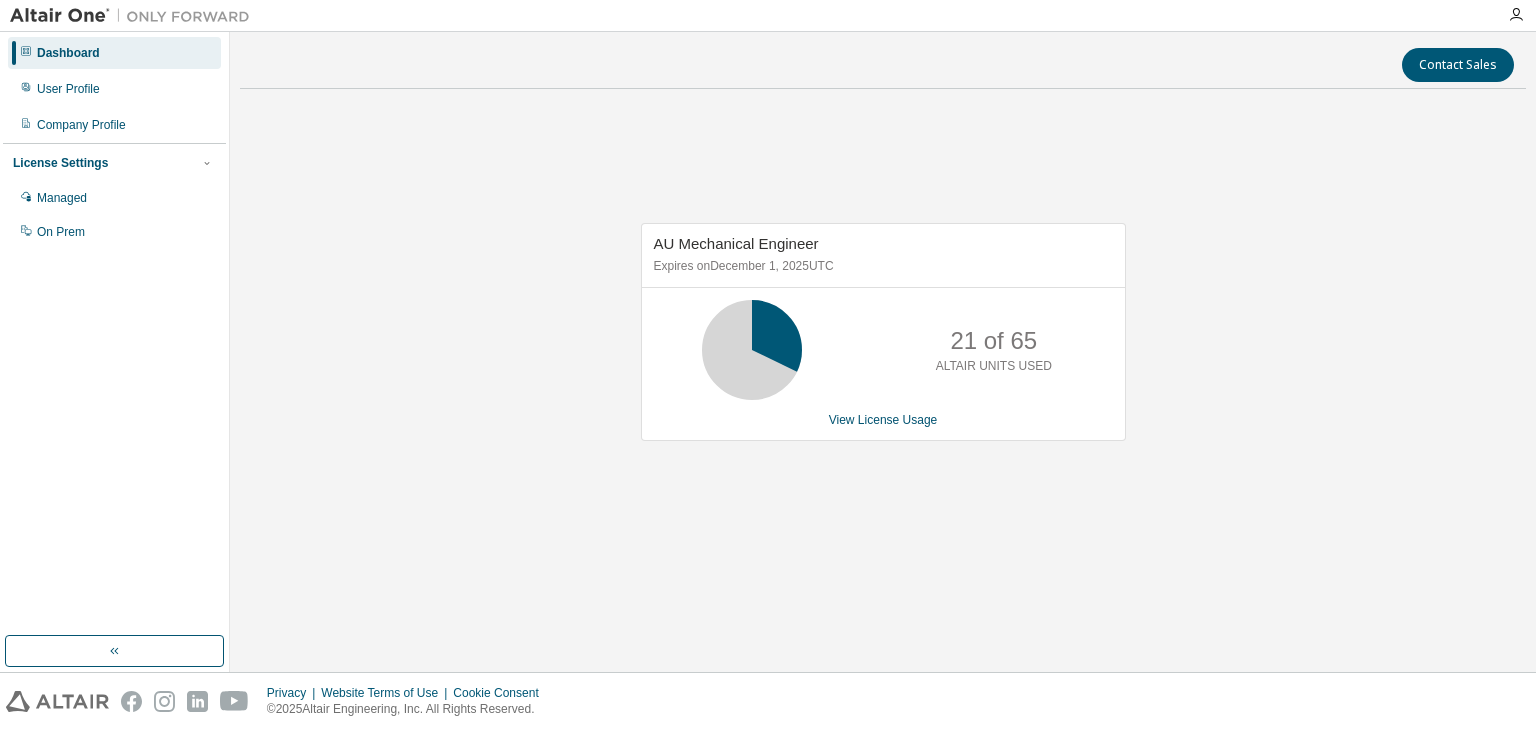 scroll, scrollTop: 0, scrollLeft: 0, axis: both 